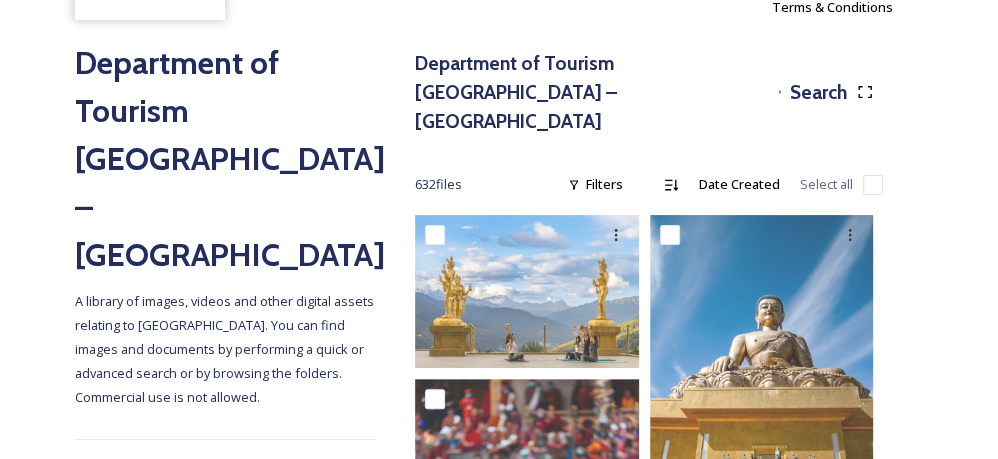 scroll, scrollTop: 0, scrollLeft: 0, axis: both 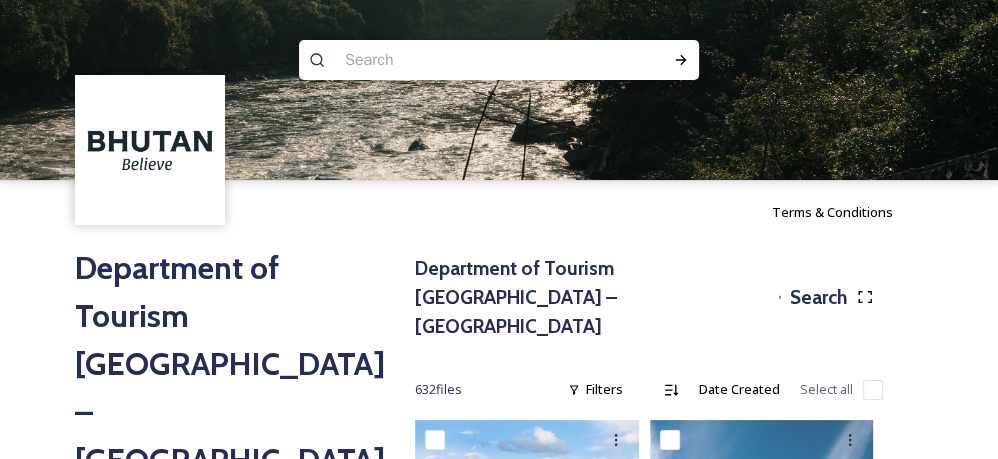 click at bounding box center [460, 60] 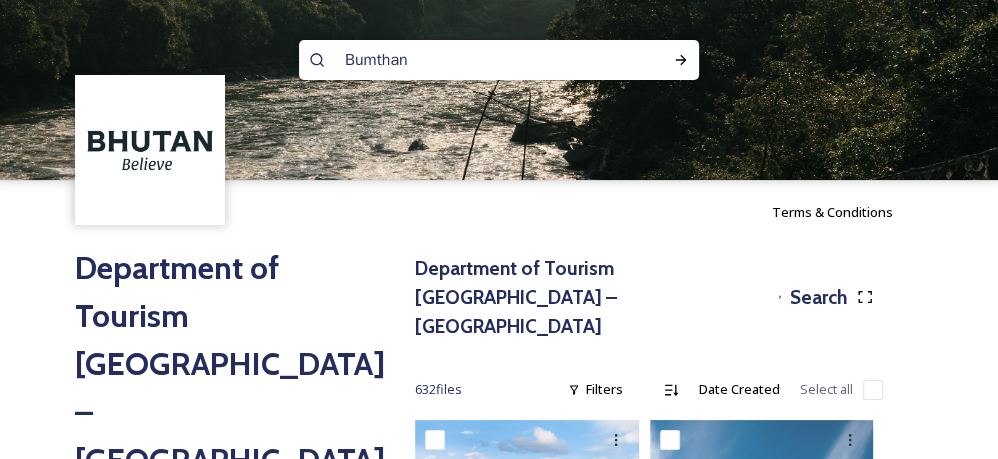 type on "Bumthang" 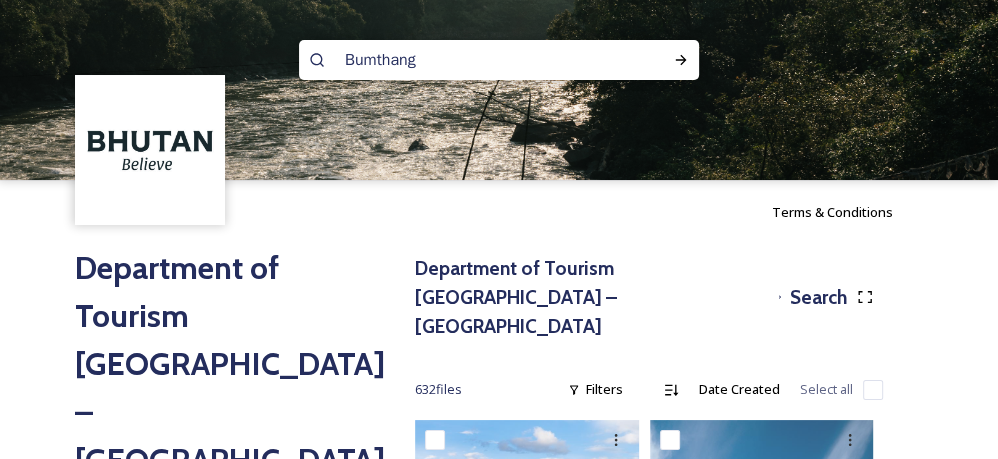 type 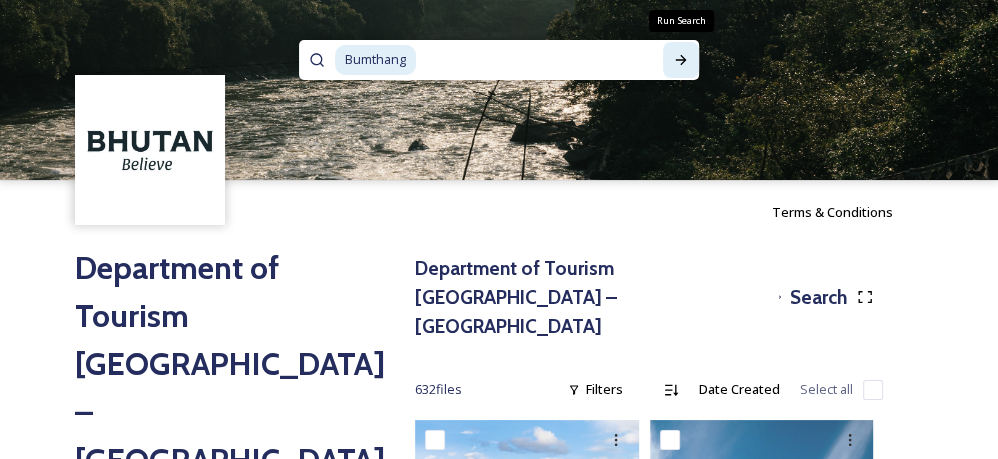 click 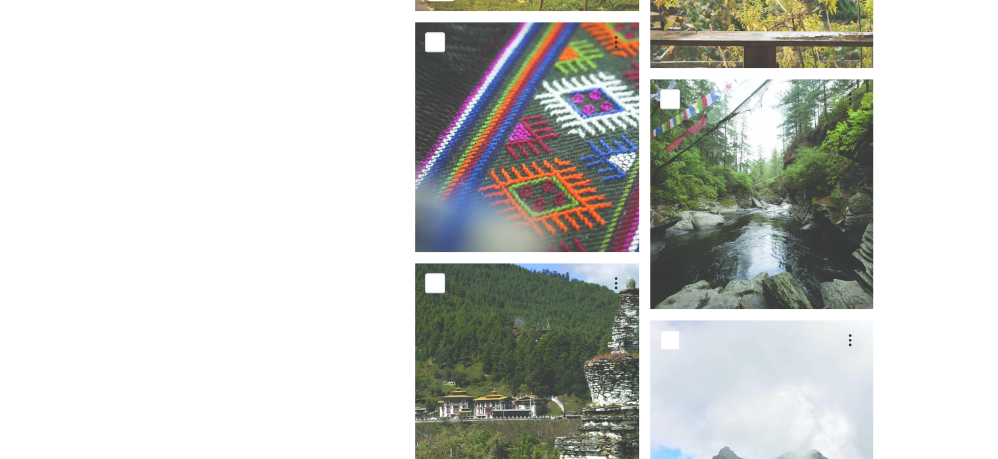 scroll, scrollTop: 697, scrollLeft: 0, axis: vertical 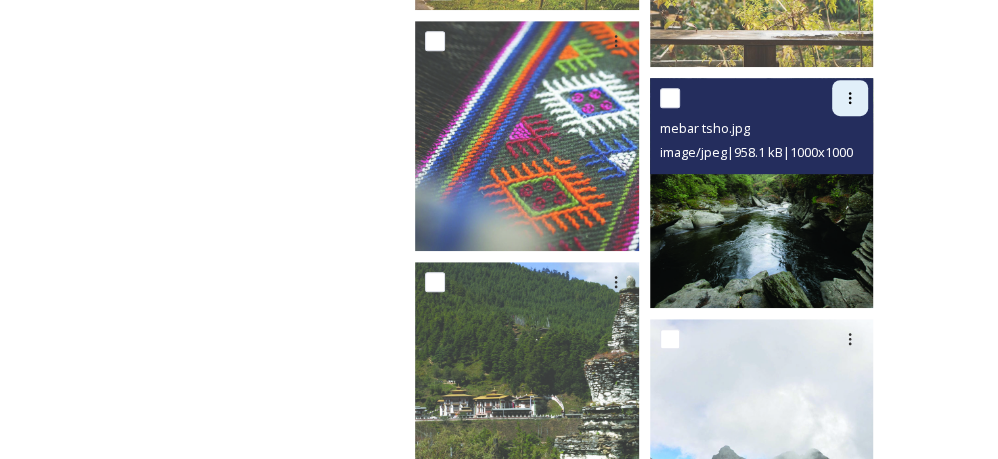 click 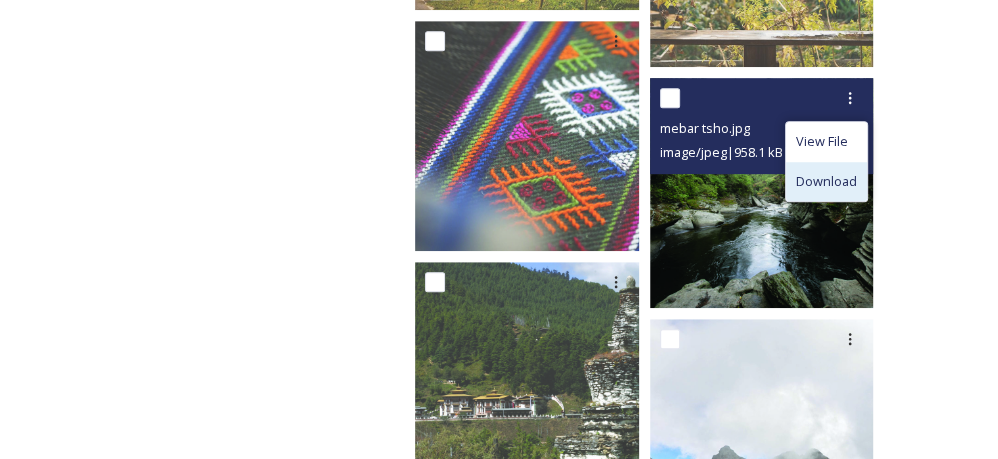click on "Download" at bounding box center [826, 181] 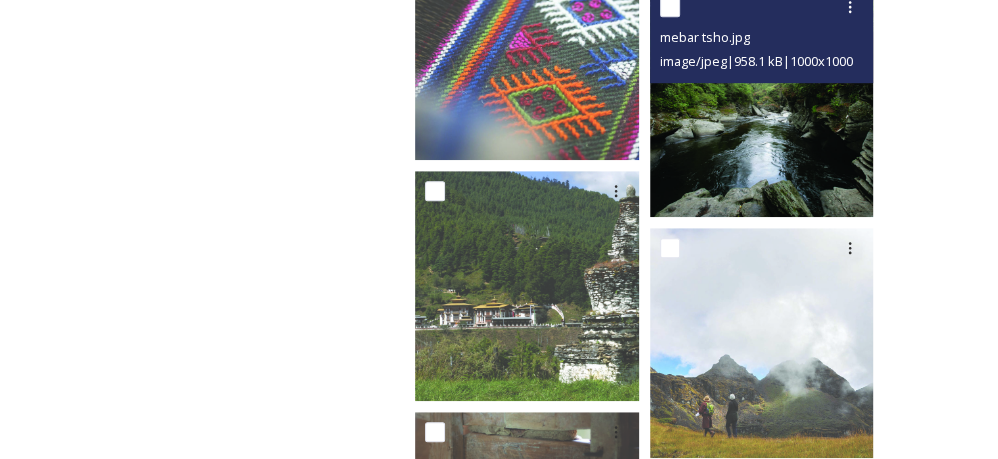 scroll, scrollTop: 792, scrollLeft: 0, axis: vertical 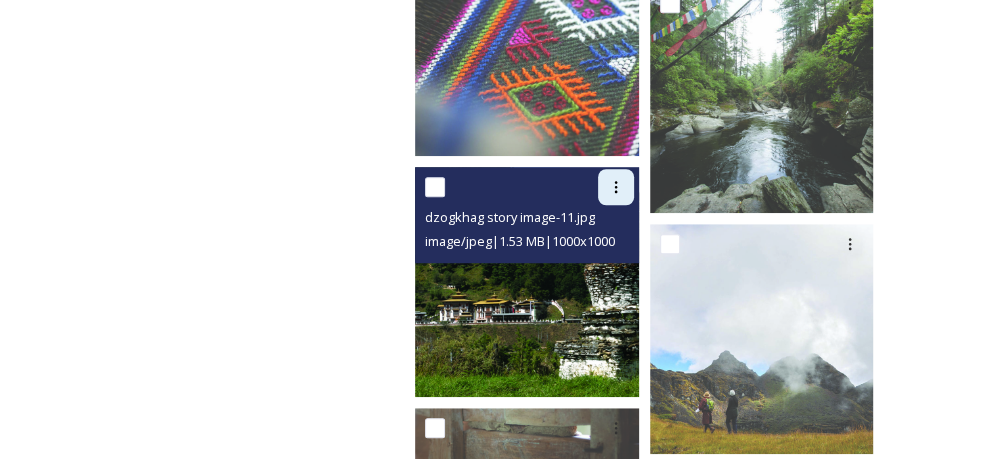 click 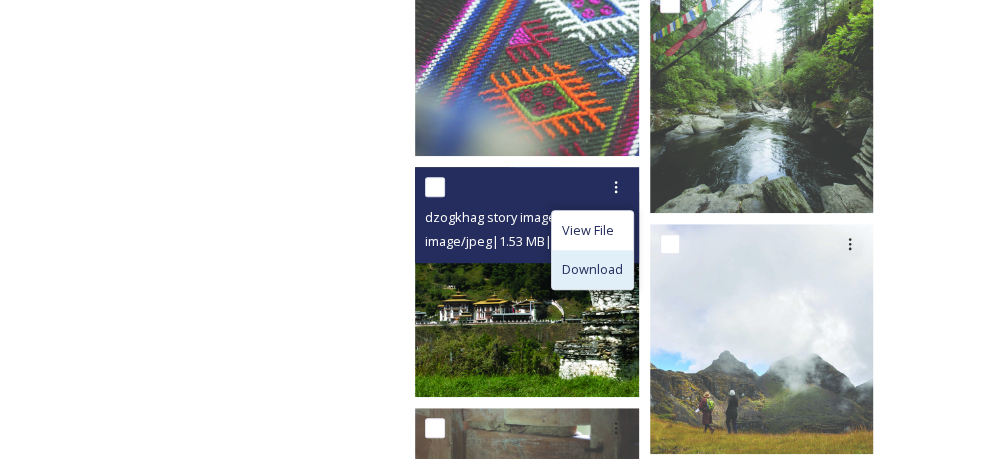 click on "Download" at bounding box center [592, 269] 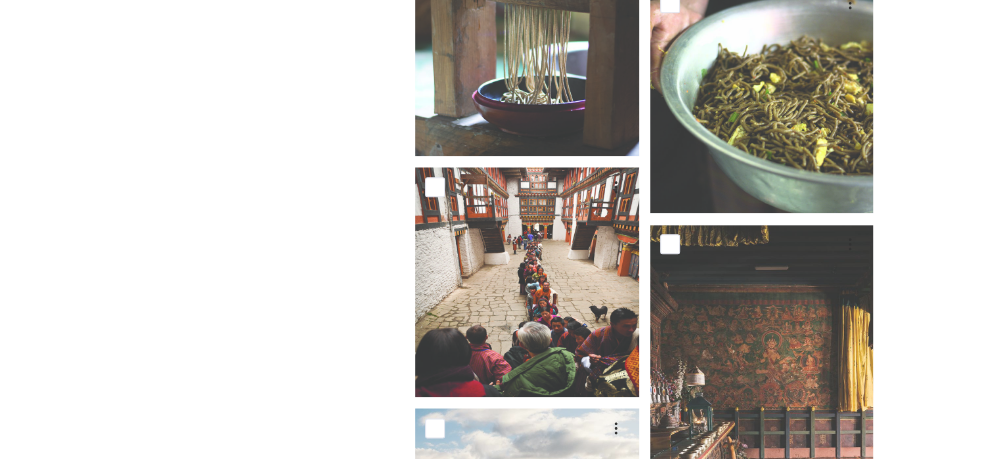 click on "Department of Tourism [GEOGRAPHIC_DATA] – Brand Centre Search 183  file s Filters Date Created Select all" at bounding box center (649, 3583) 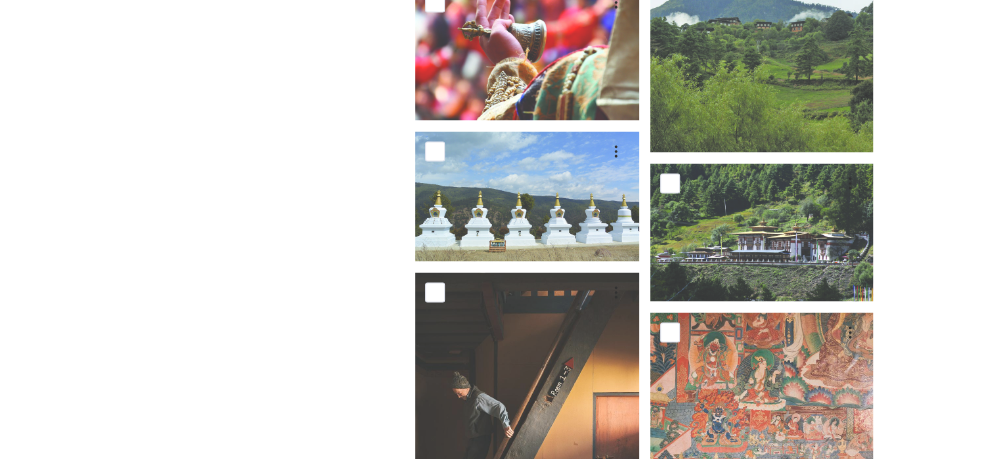 scroll, scrollTop: 15594, scrollLeft: 0, axis: vertical 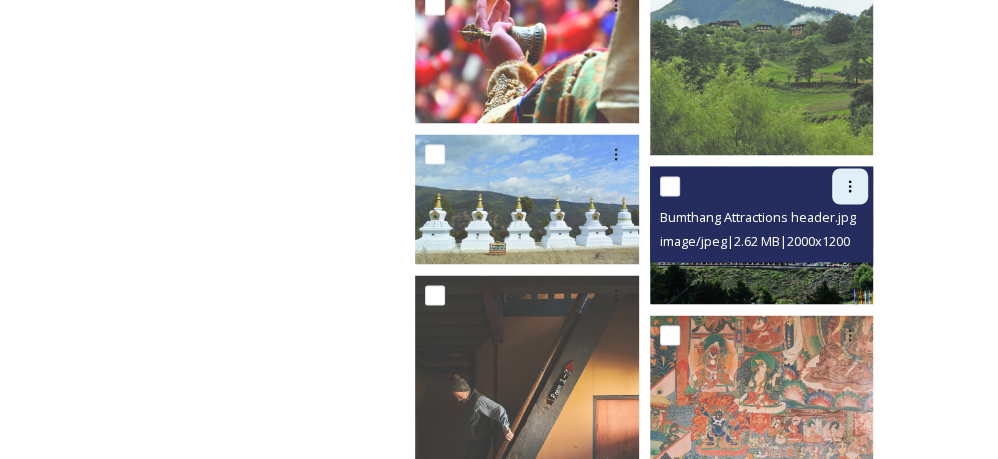 click 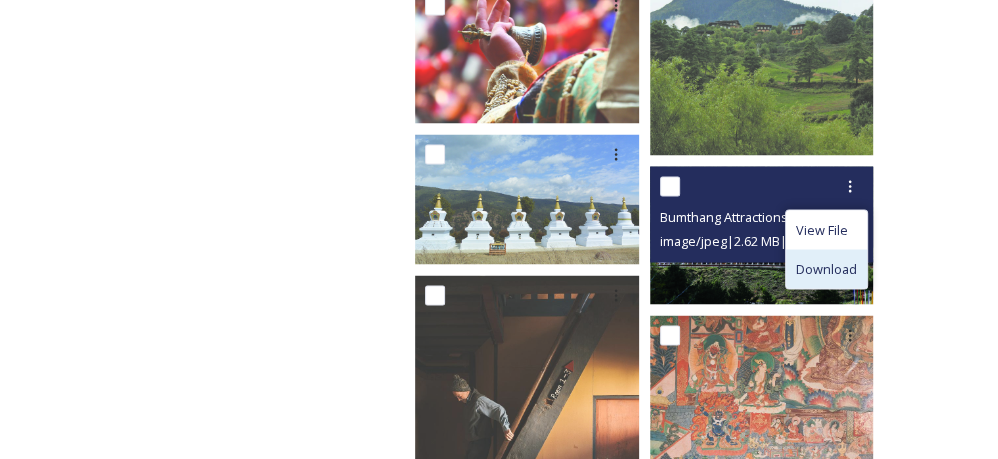 click on "Download" at bounding box center [826, 268] 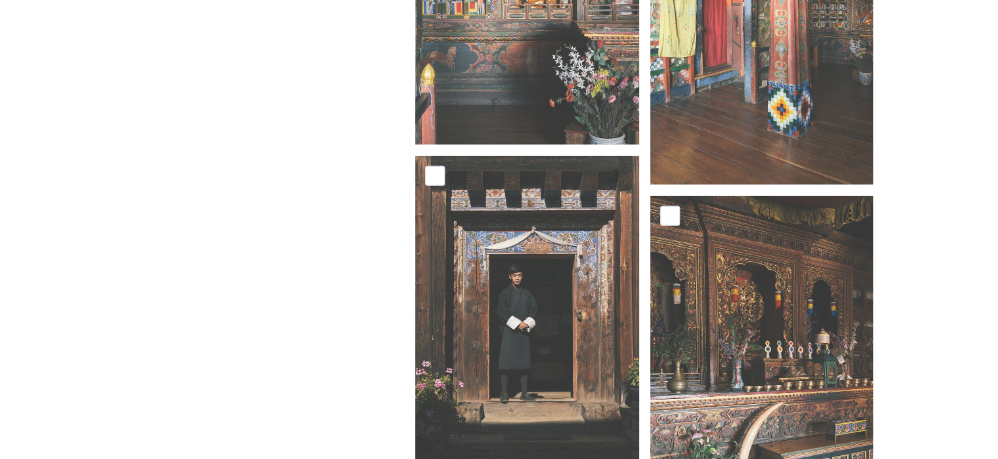 click on "Department of Tourism [GEOGRAPHIC_DATA] – Brand Centre A library of images, videos and other digital assets relating to [GEOGRAPHIC_DATA]. You can find images and documents by performing a quick or advanced search or by browsing the folders. Commercial use is not allowed. Department of Tourism [GEOGRAPHIC_DATA] – Brand Centre Search 183  file s Filters Date Created Select all You've reached the end" at bounding box center (499, -3407) 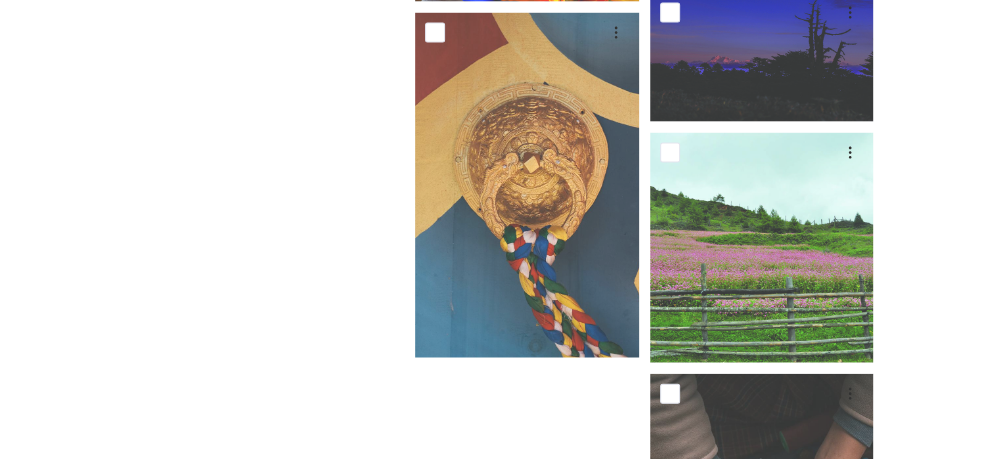 scroll, scrollTop: 25027, scrollLeft: 0, axis: vertical 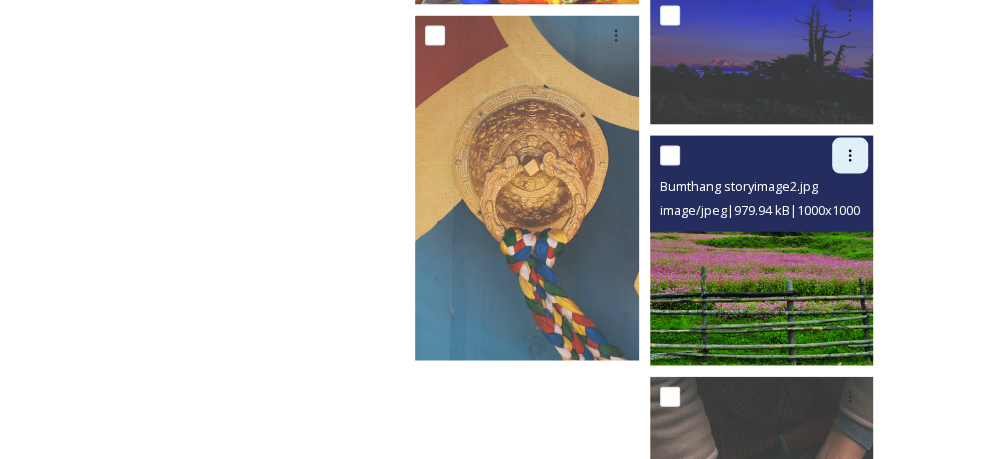 click 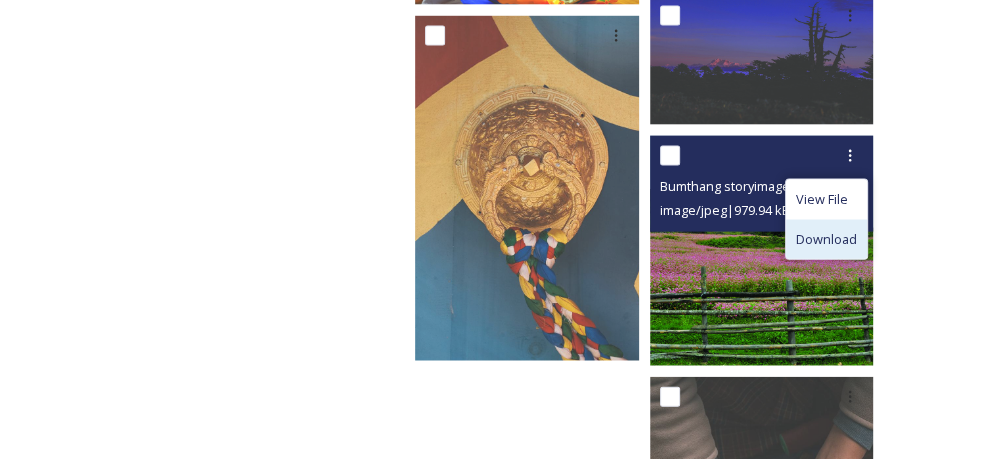 click on "Download" at bounding box center (826, 239) 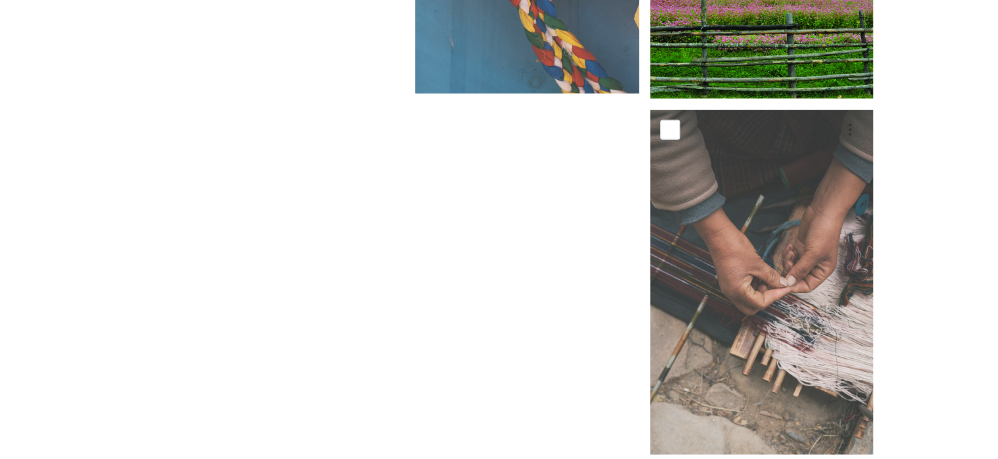 scroll, scrollTop: 25304, scrollLeft: 0, axis: vertical 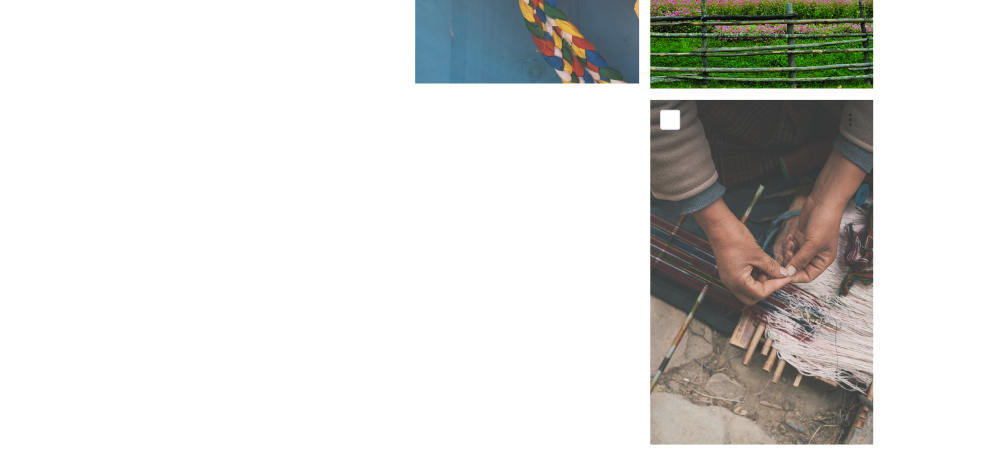 click on "Department of Tourism [GEOGRAPHIC_DATA] – Brand Centre A library of images, videos and other digital assets relating to [GEOGRAPHIC_DATA]. You can find images and documents by performing a quick or advanced search or by browsing the folders. Commercial use is not allowed. Department of Tourism [GEOGRAPHIC_DATA] – Brand Centre Search 183  file s Filters Date Created Select all You've reached the end" at bounding box center (499, -12286) 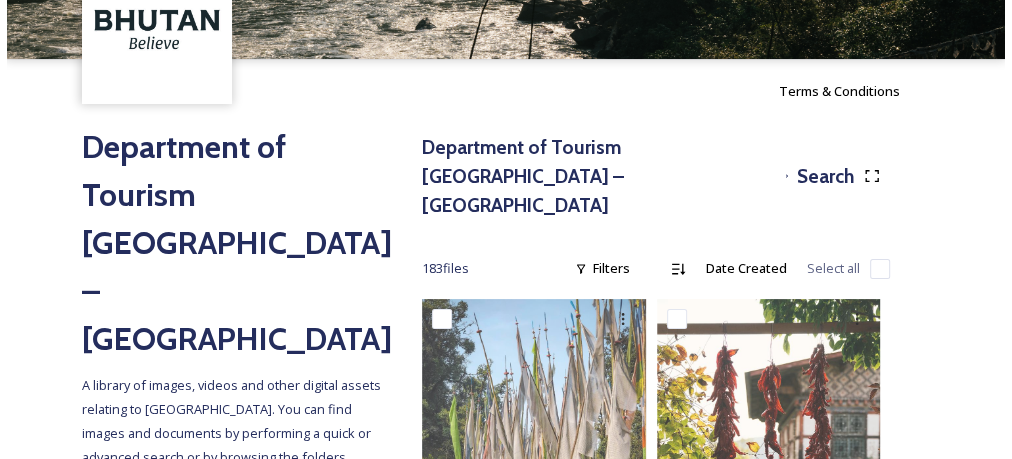 scroll, scrollTop: 0, scrollLeft: 0, axis: both 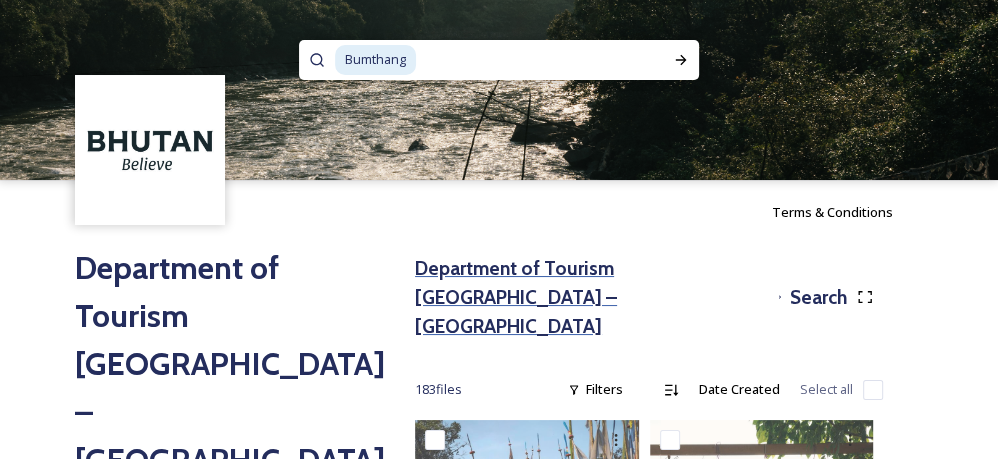 click on "Department of Tourism [GEOGRAPHIC_DATA] – [GEOGRAPHIC_DATA]" at bounding box center (592, 297) 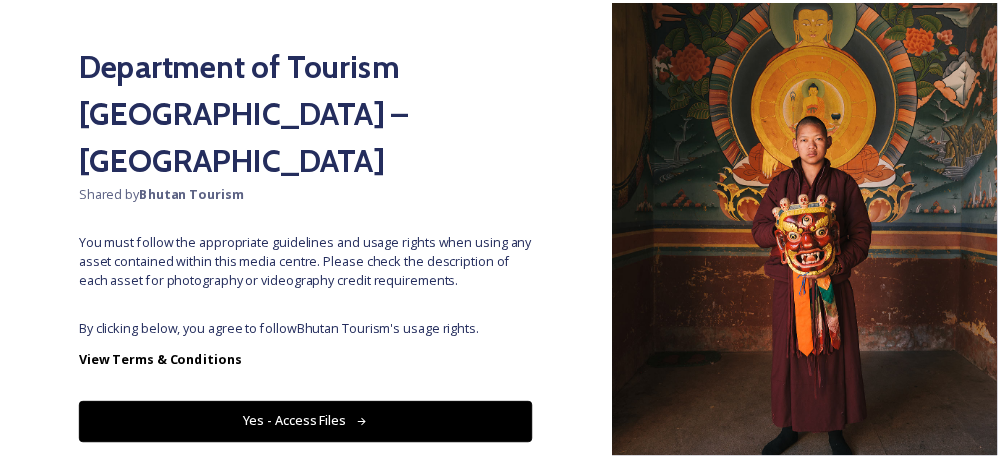 scroll, scrollTop: 196, scrollLeft: 0, axis: vertical 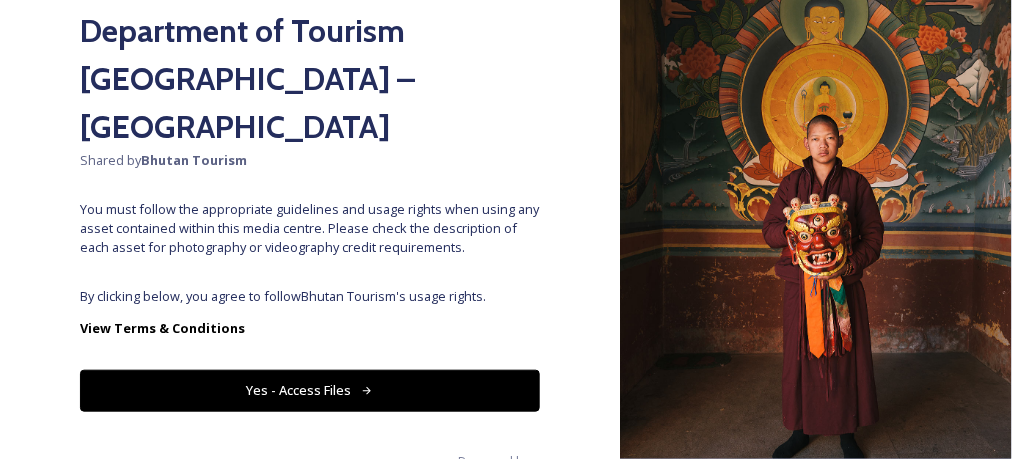 click on "Yes - Access Files" at bounding box center (310, 390) 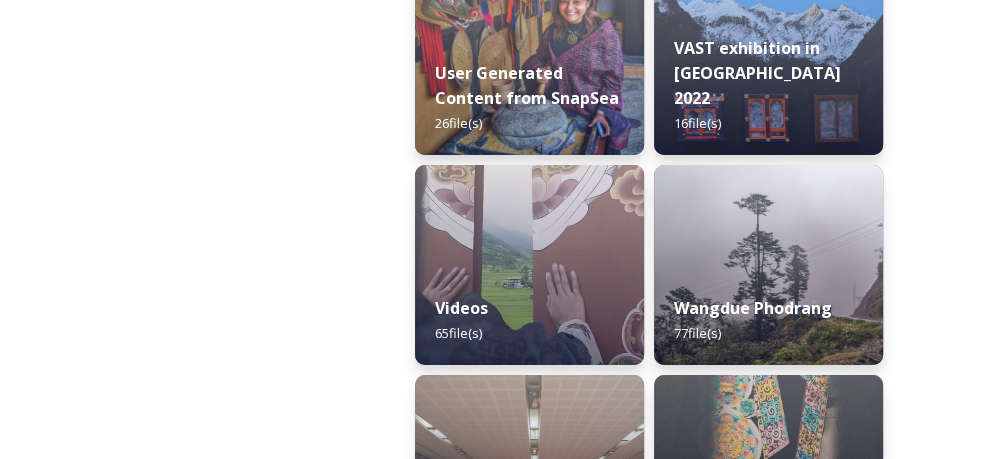 scroll, scrollTop: 4228, scrollLeft: 0, axis: vertical 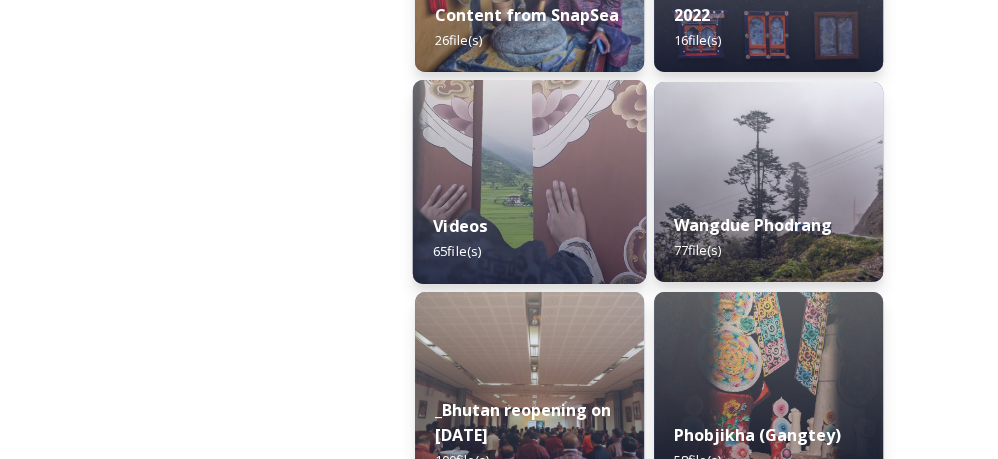 click on "Videos 65  file(s)" at bounding box center (530, 238) 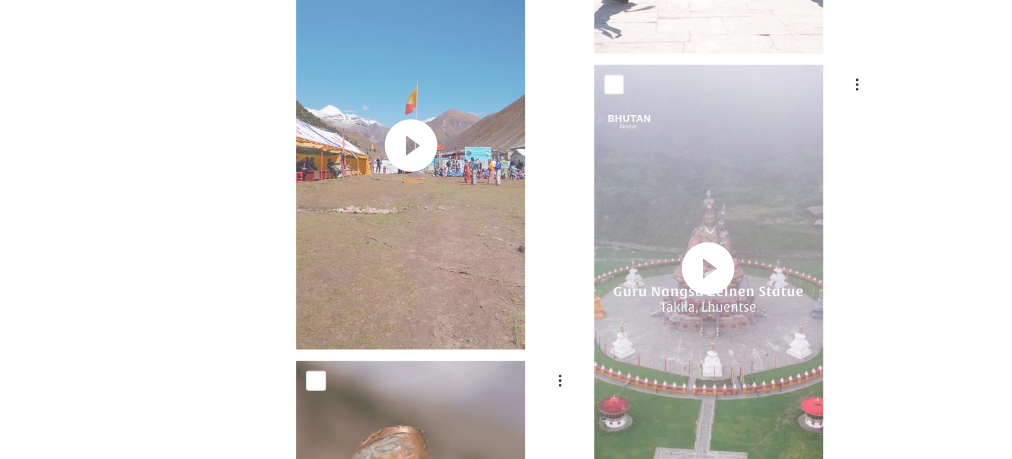scroll, scrollTop: 7025, scrollLeft: 0, axis: vertical 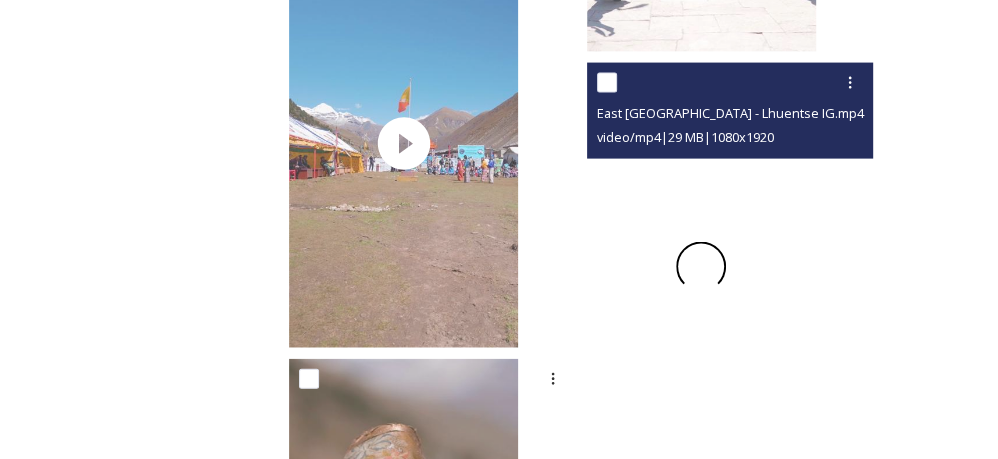 click at bounding box center (701, 266) 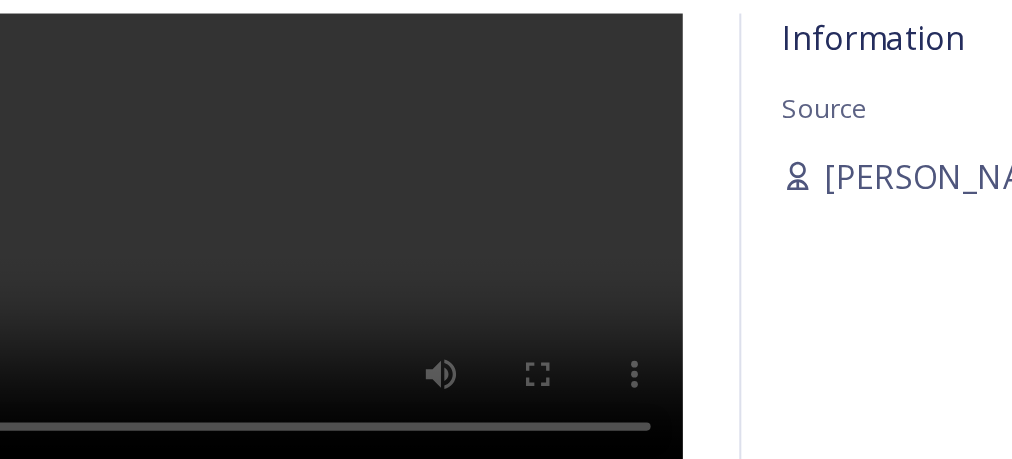 scroll, scrollTop: 7025, scrollLeft: 0, axis: vertical 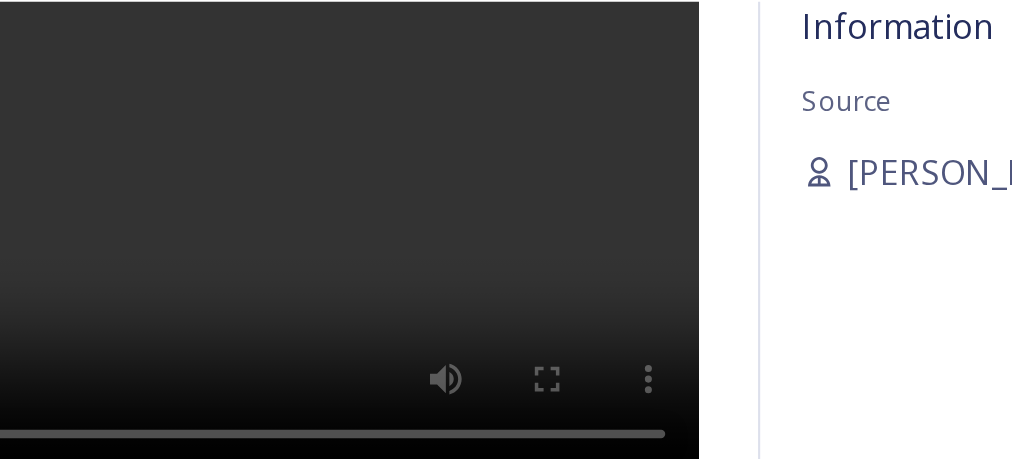drag, startPoint x: 317, startPoint y: 259, endPoint x: 458, endPoint y: 155, distance: 175.2056 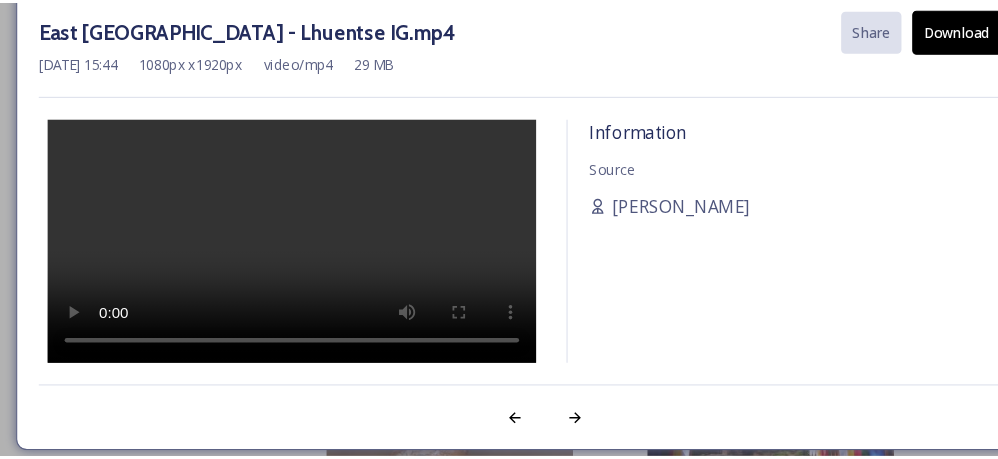 scroll, scrollTop: 7025, scrollLeft: 0, axis: vertical 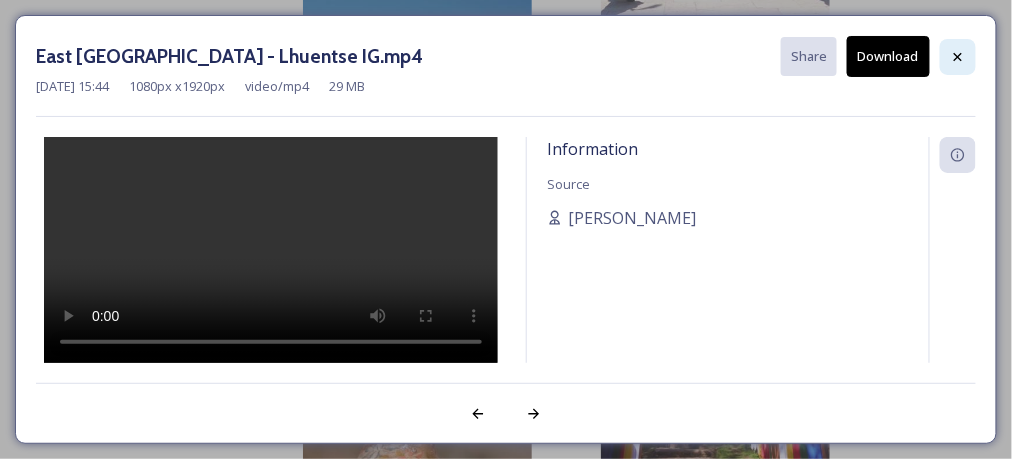 click at bounding box center (958, 57) 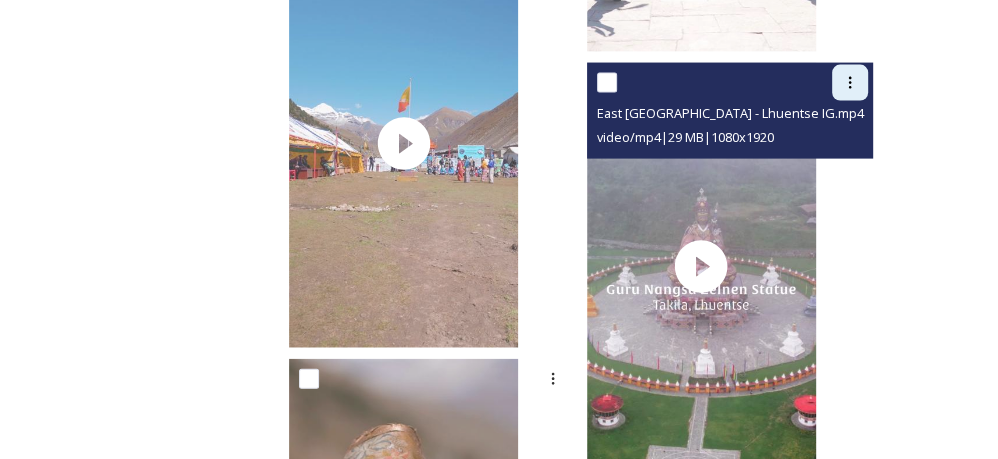 click 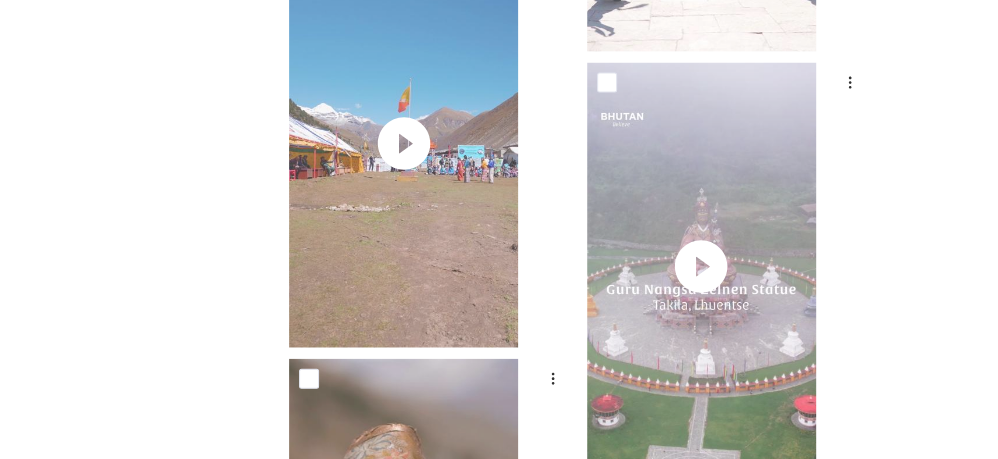 click on "Department of Tourism [GEOGRAPHIC_DATA] – Brand Centre Videos 65  file s Filters Date Created Select all You've reached the end" at bounding box center (586, -1382) 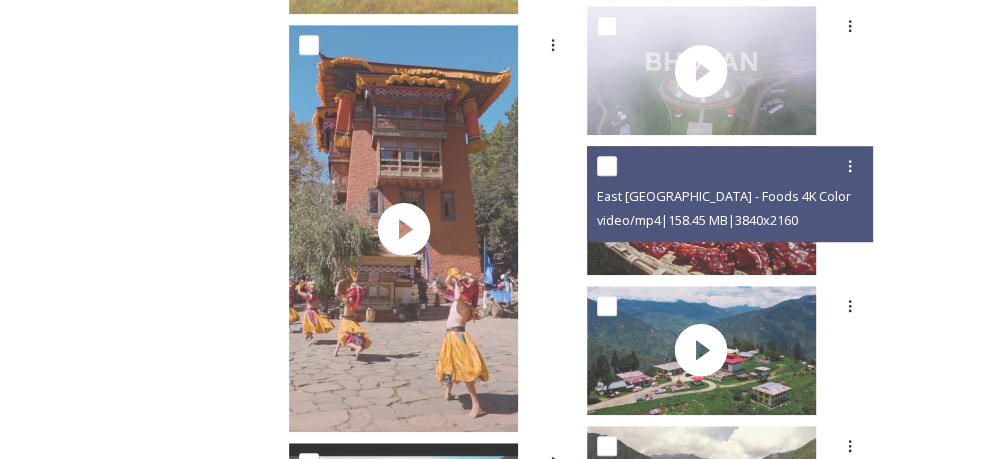 scroll, scrollTop: 0, scrollLeft: 0, axis: both 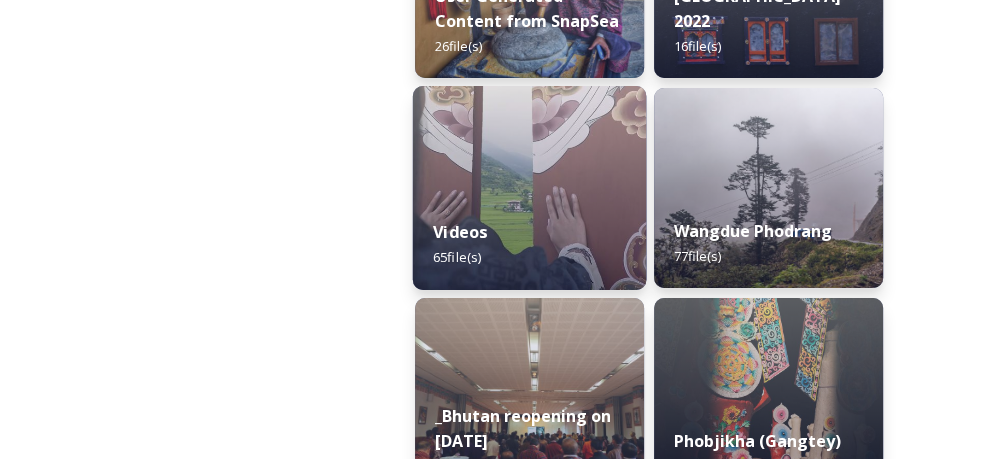 click on "Videos 65  file(s)" at bounding box center (530, 244) 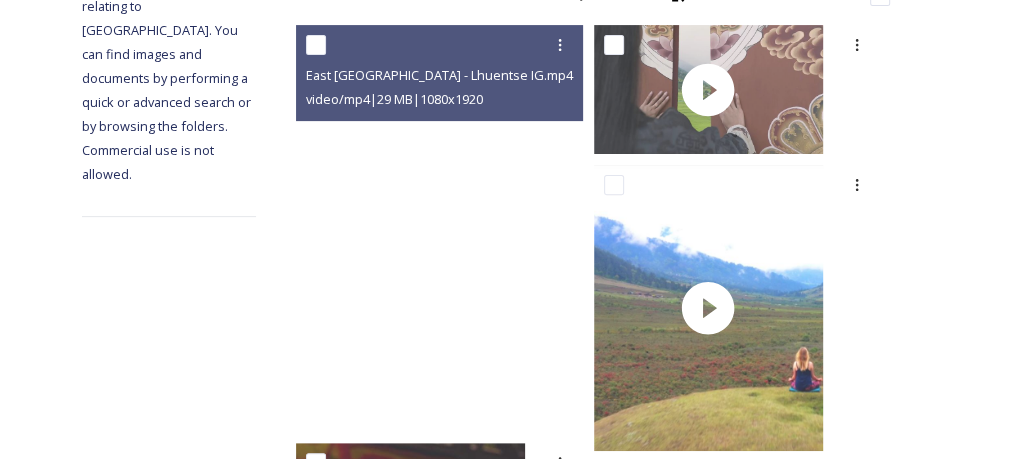 scroll, scrollTop: 371, scrollLeft: 0, axis: vertical 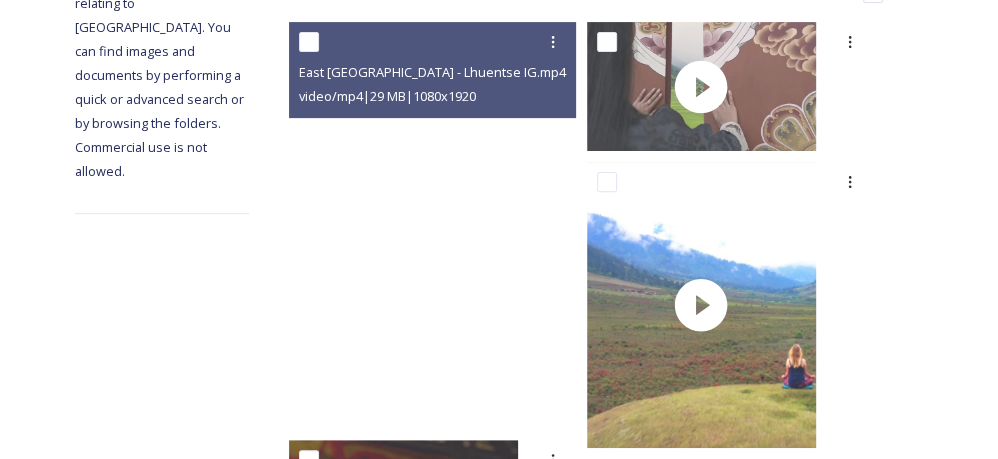 click at bounding box center (403, 225) 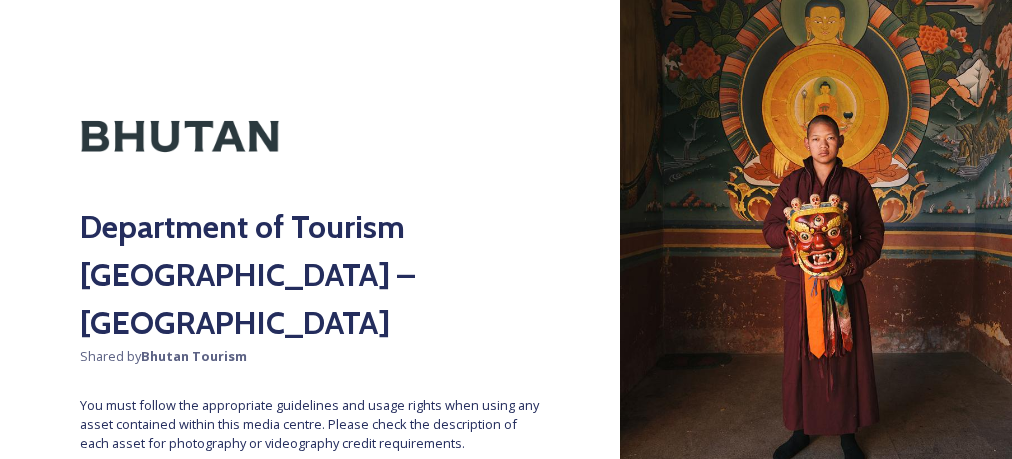 scroll, scrollTop: 0, scrollLeft: 0, axis: both 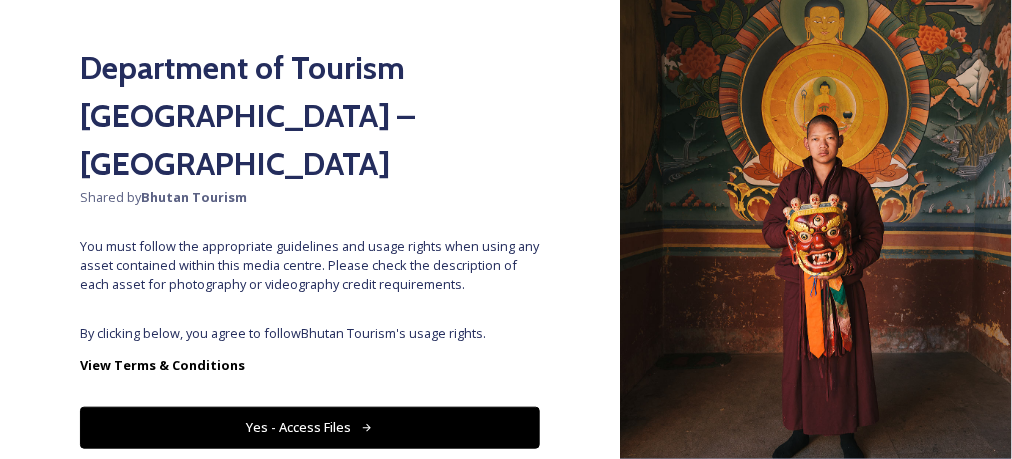 click on "Yes - Access Files" at bounding box center (310, 427) 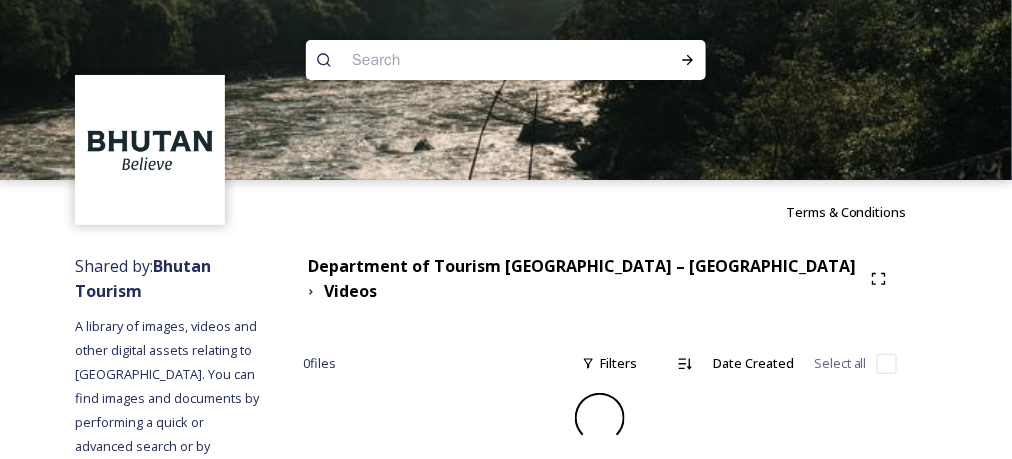 click at bounding box center (467, 60) 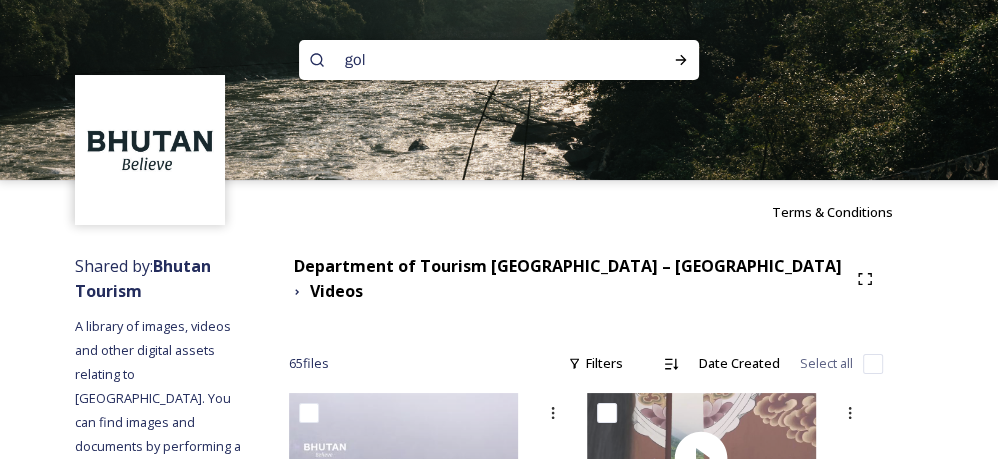 type on "golf" 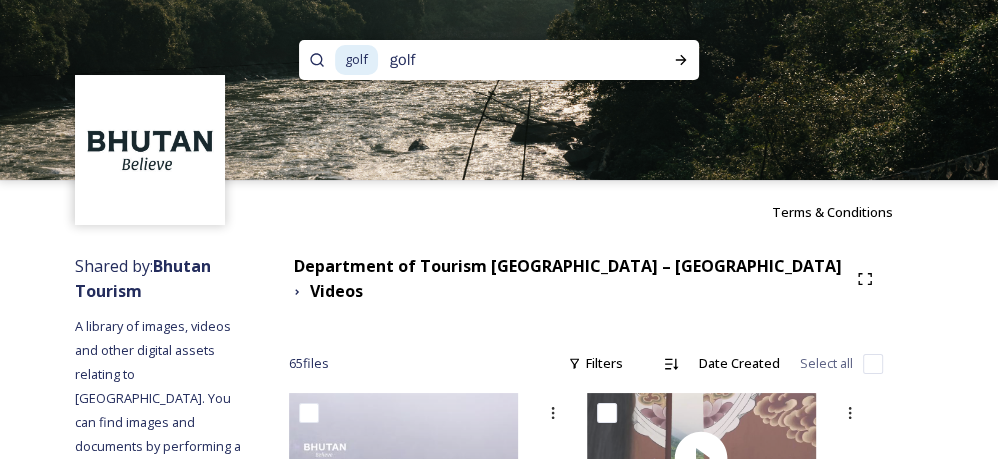 type 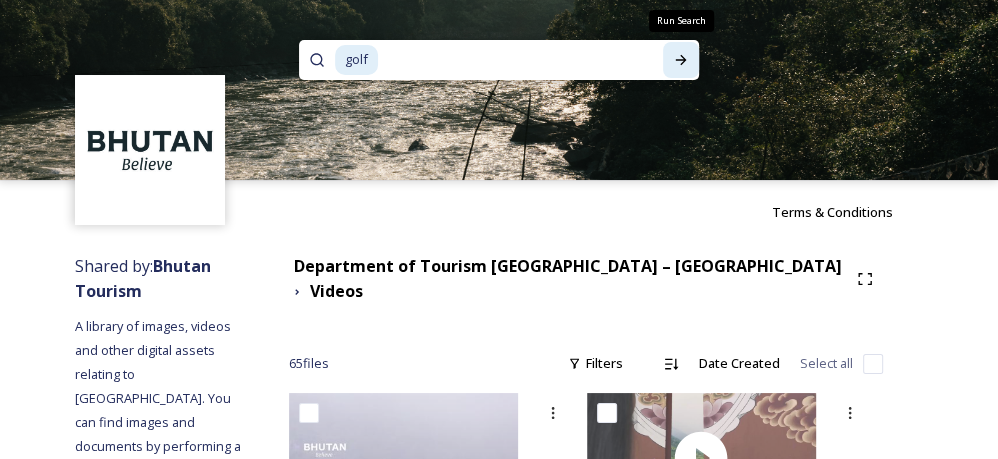 click on "Run Search" at bounding box center (681, 60) 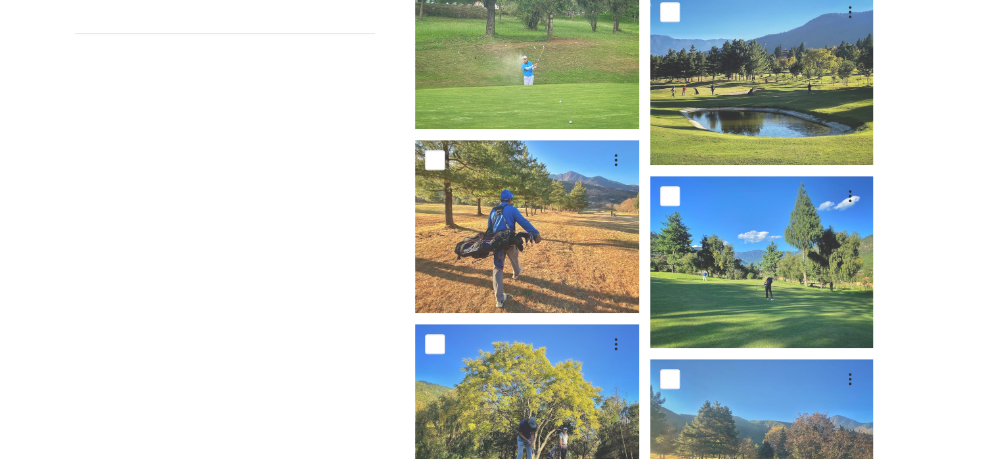scroll, scrollTop: 612, scrollLeft: 0, axis: vertical 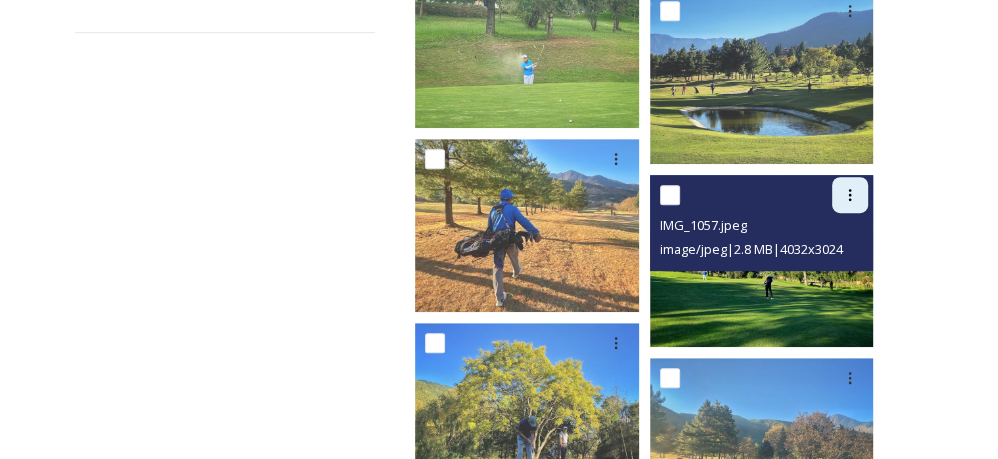 click 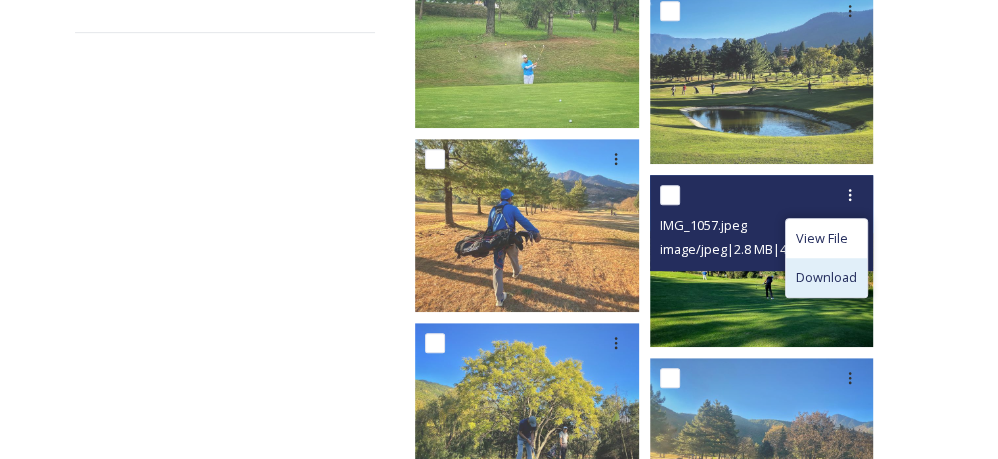 click on "Download" at bounding box center [826, 277] 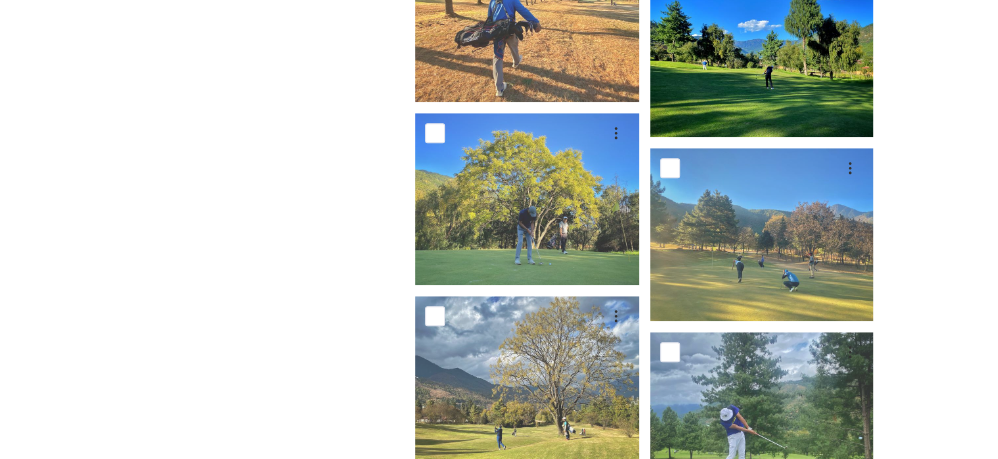 scroll, scrollTop: 821, scrollLeft: 0, axis: vertical 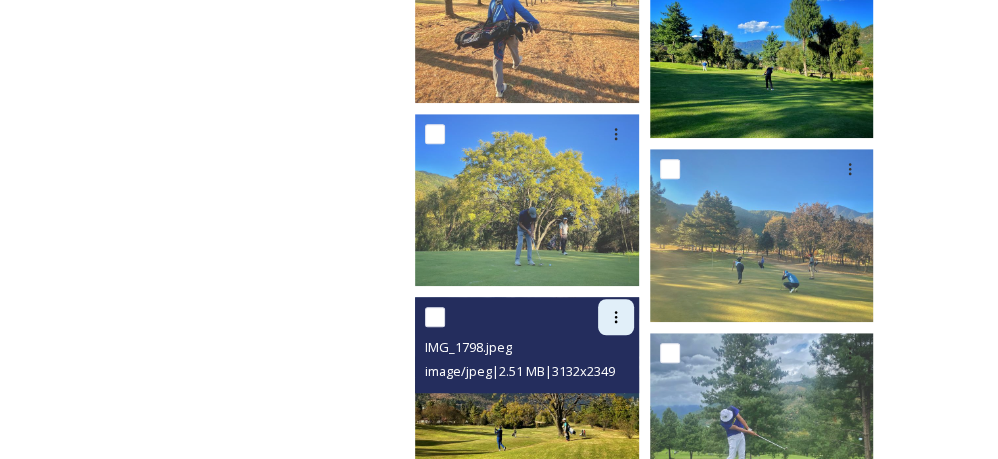 click 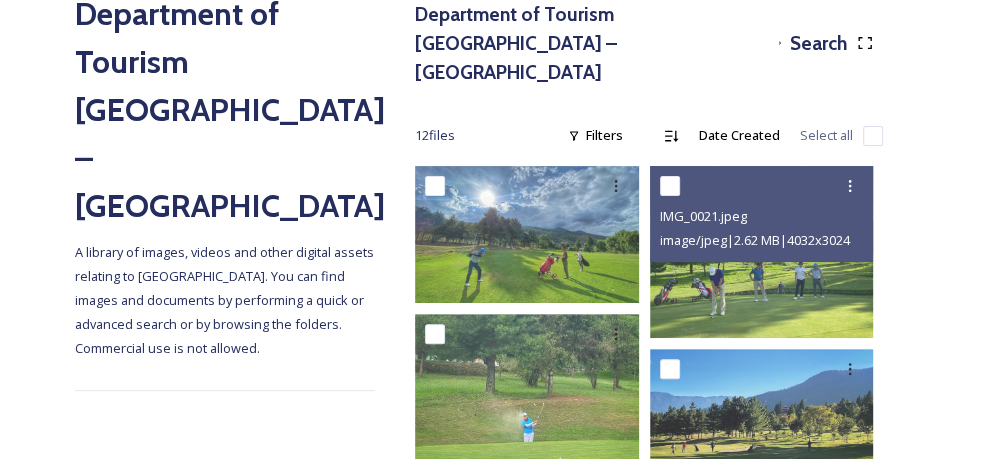 scroll, scrollTop: 247, scrollLeft: 0, axis: vertical 